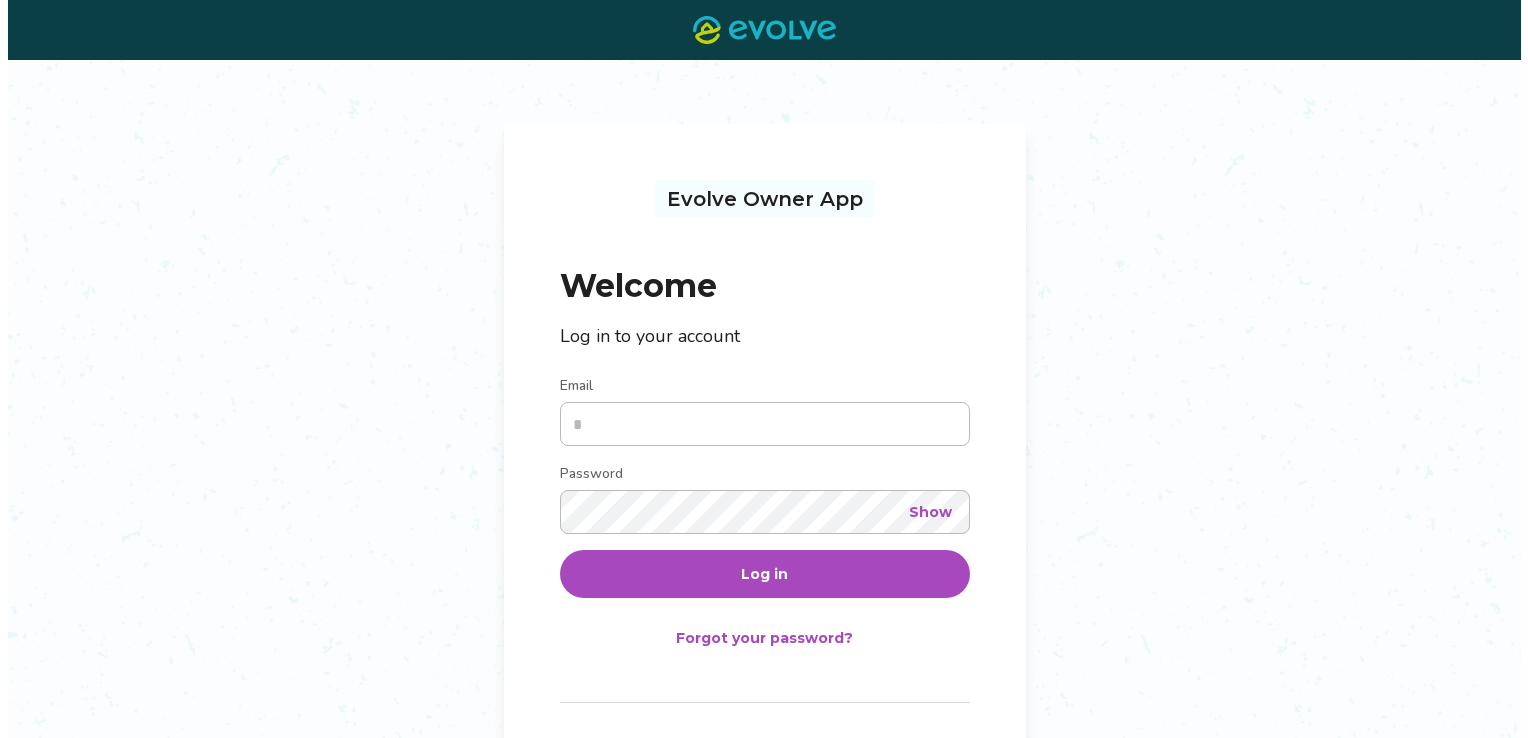 scroll, scrollTop: 0, scrollLeft: 0, axis: both 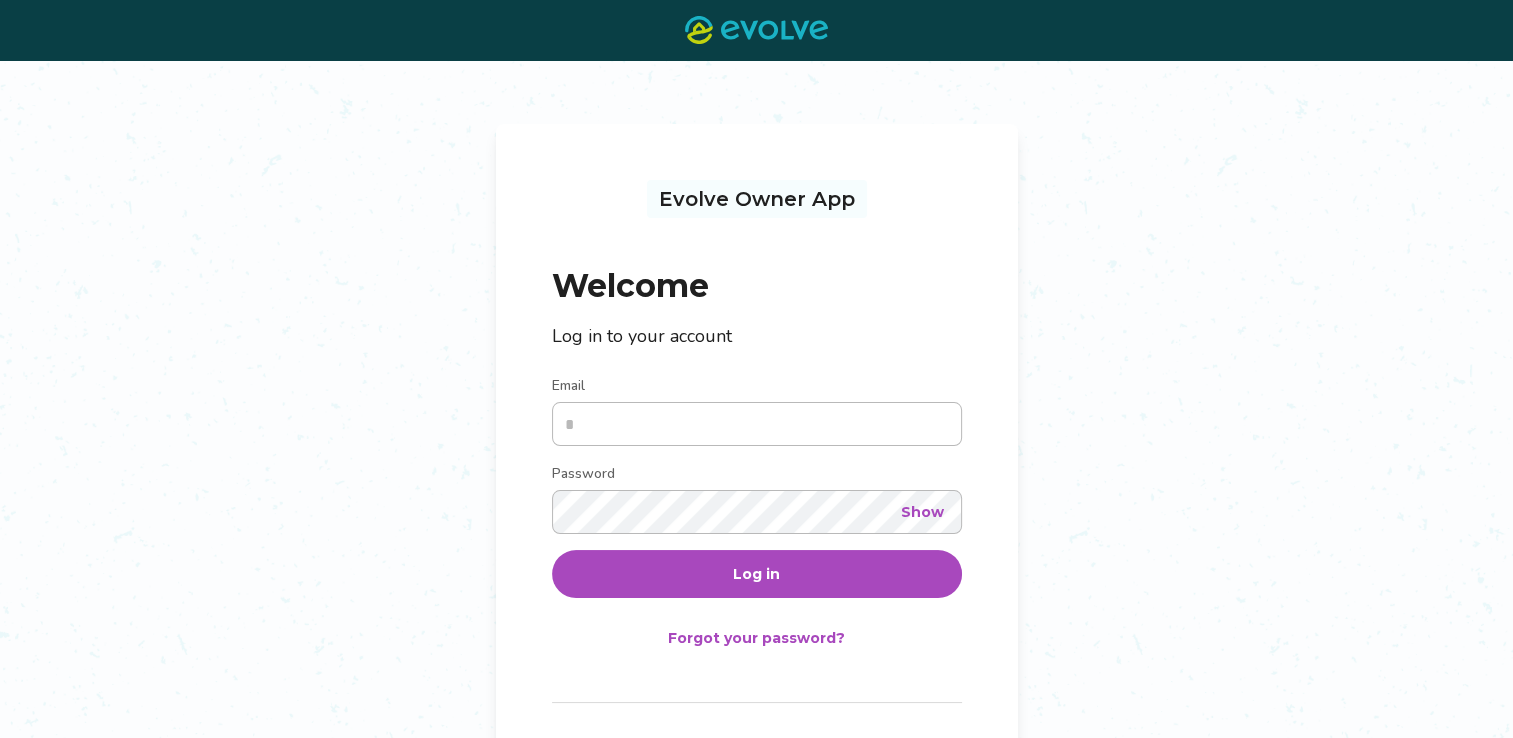 type on "**********" 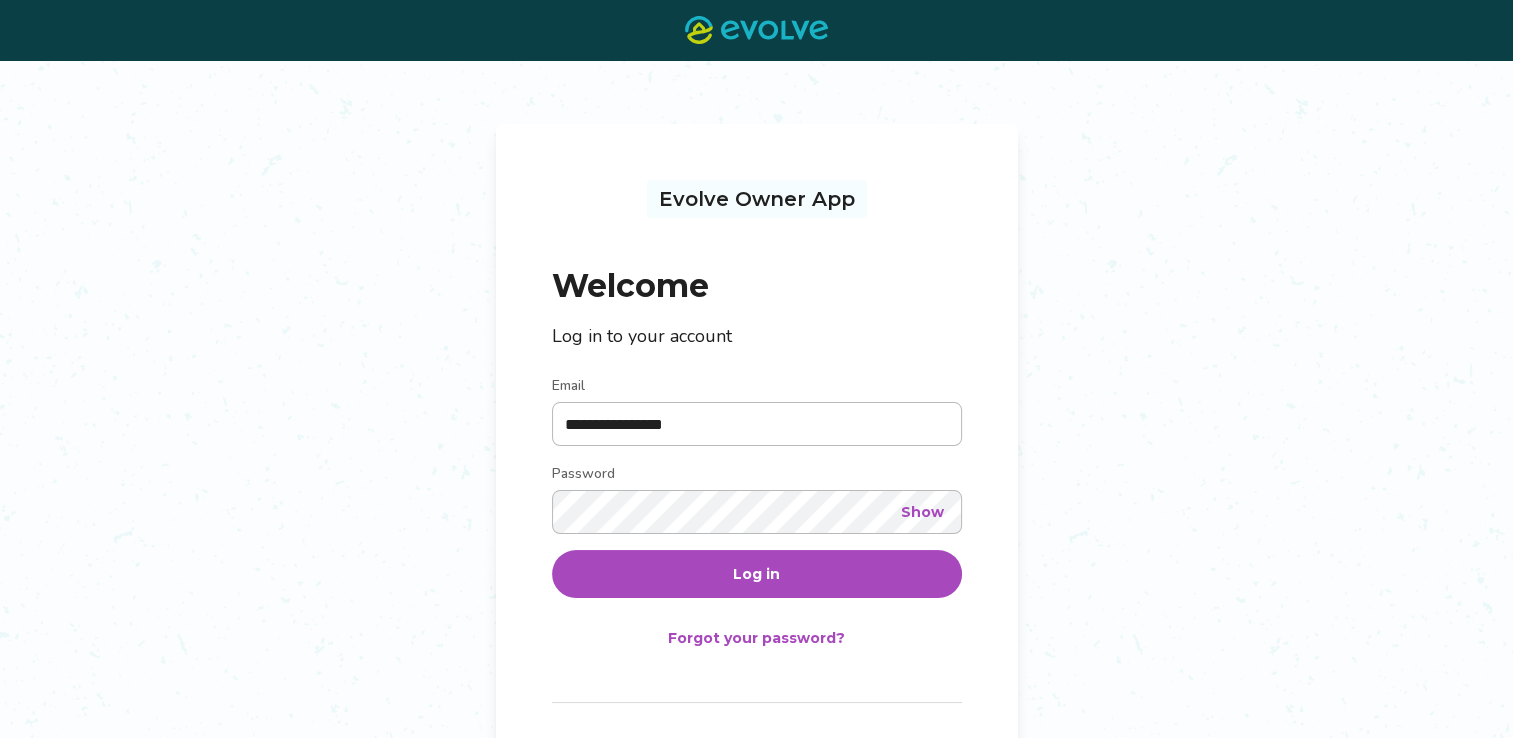 click on "Log in" at bounding box center (757, 574) 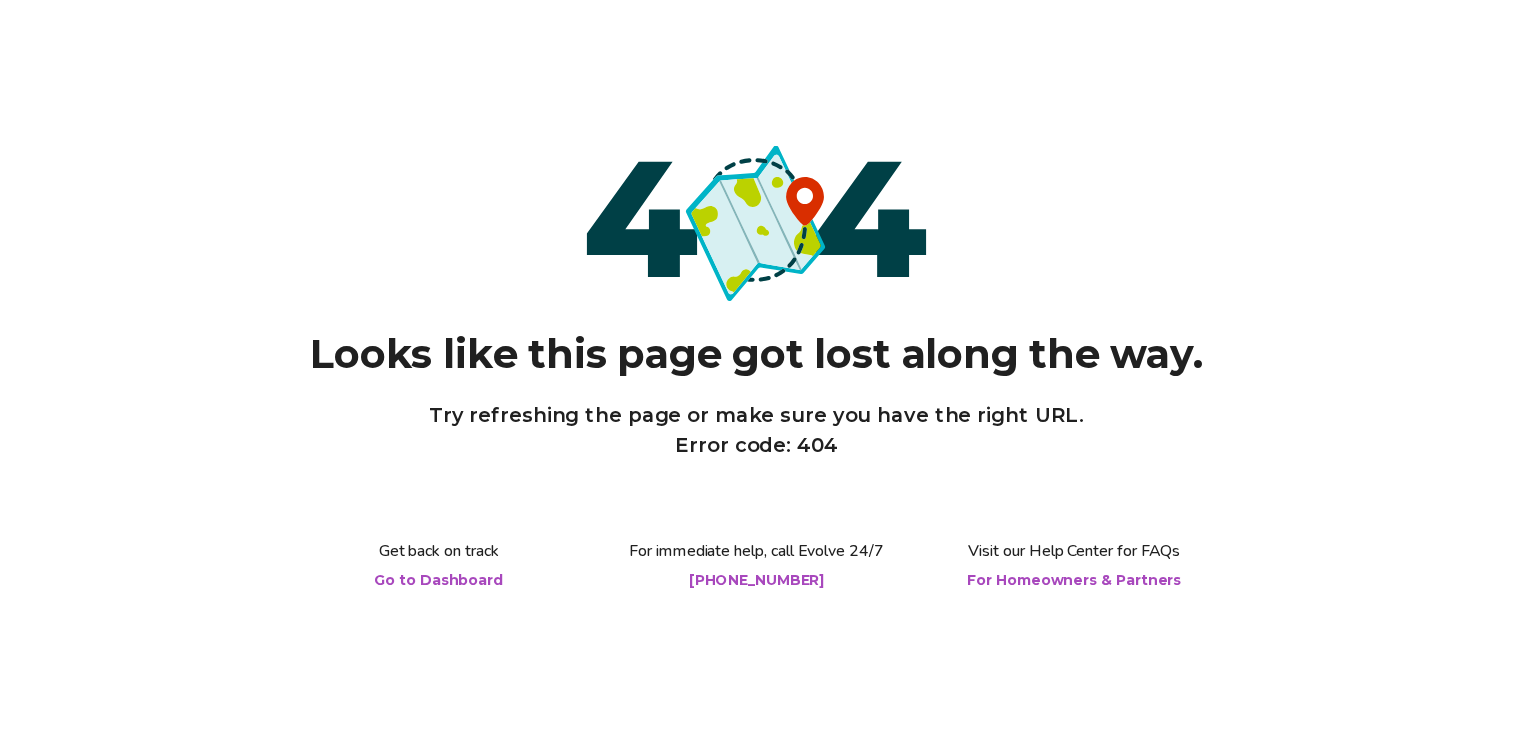 scroll, scrollTop: 0, scrollLeft: 0, axis: both 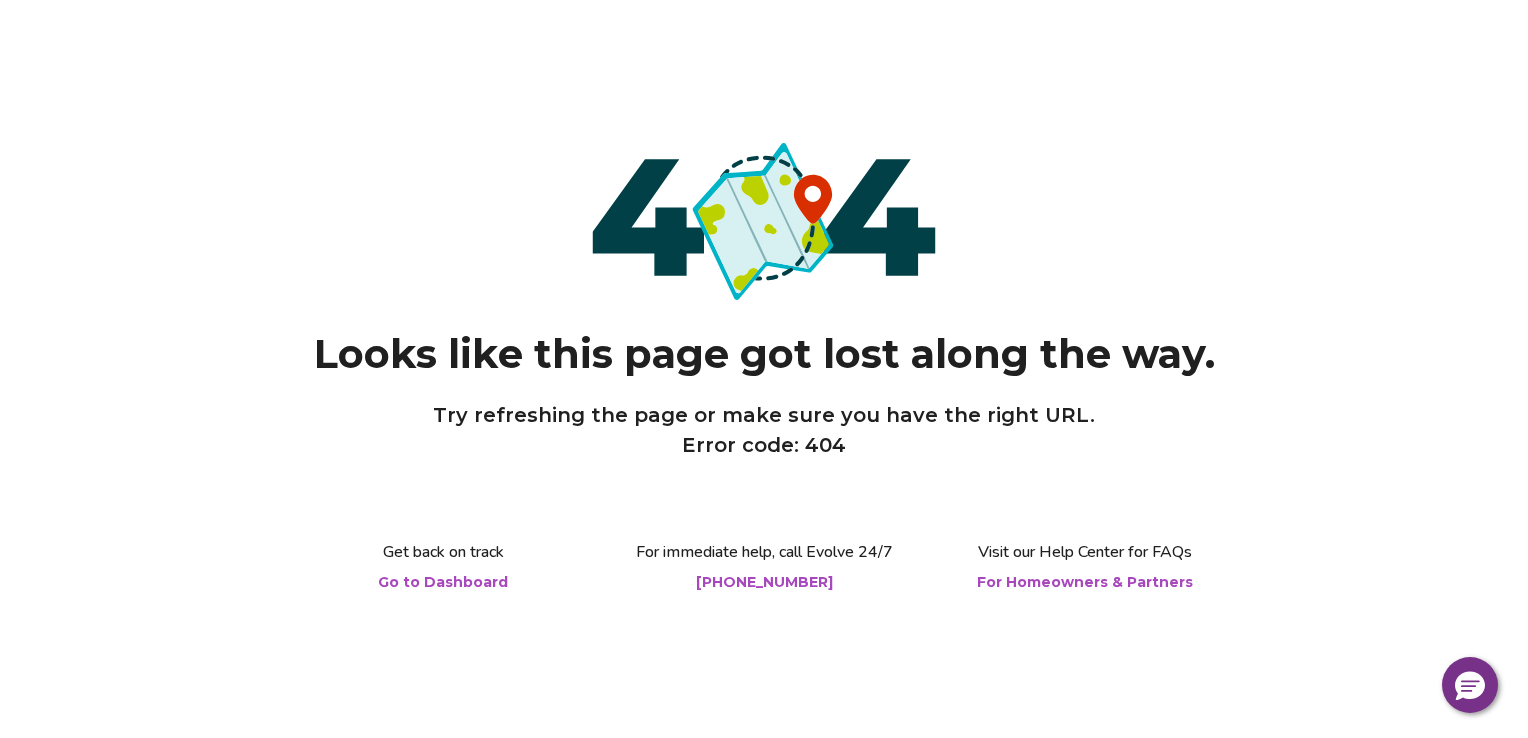 click on "Go to Dashboard" at bounding box center (443, 582) 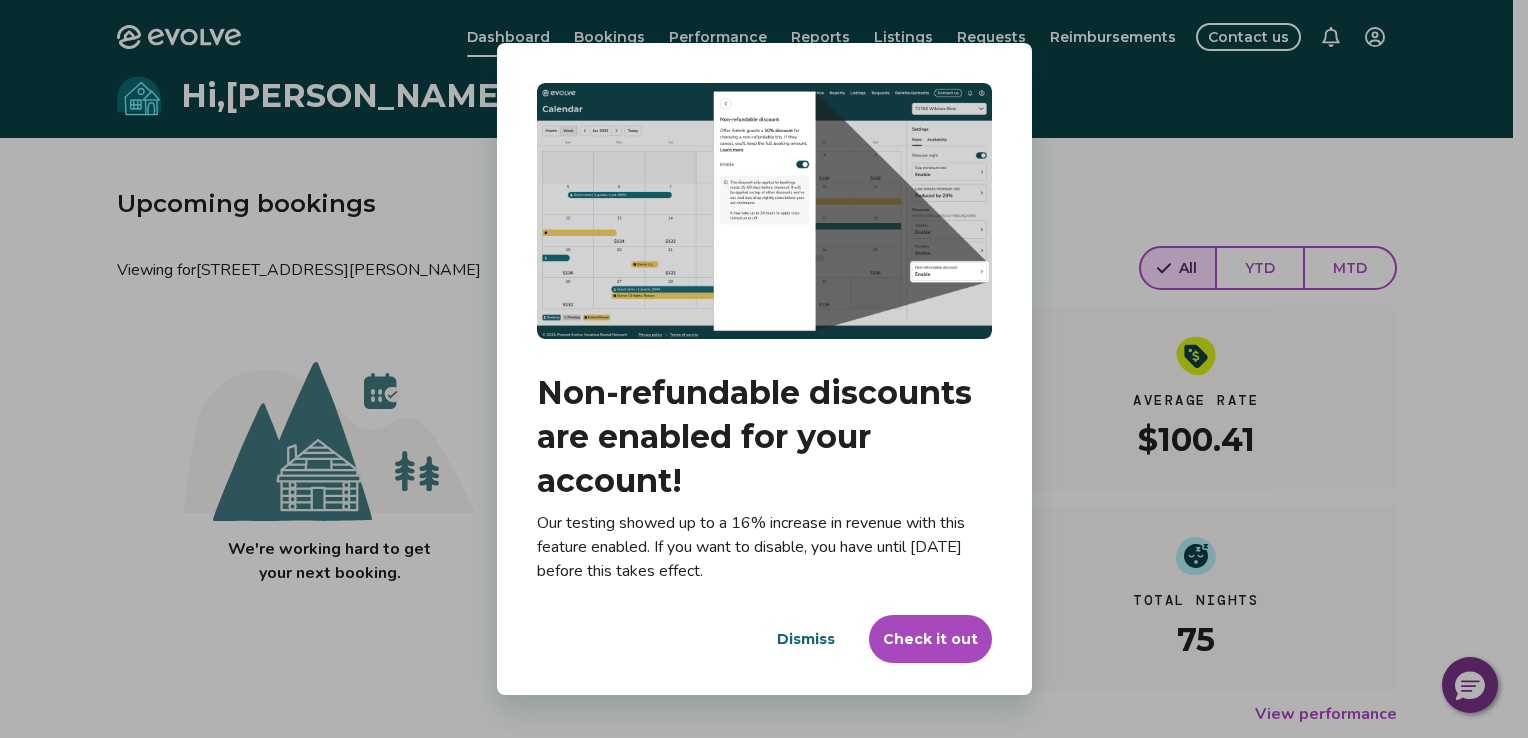 click on "Dismiss" at bounding box center [806, 639] 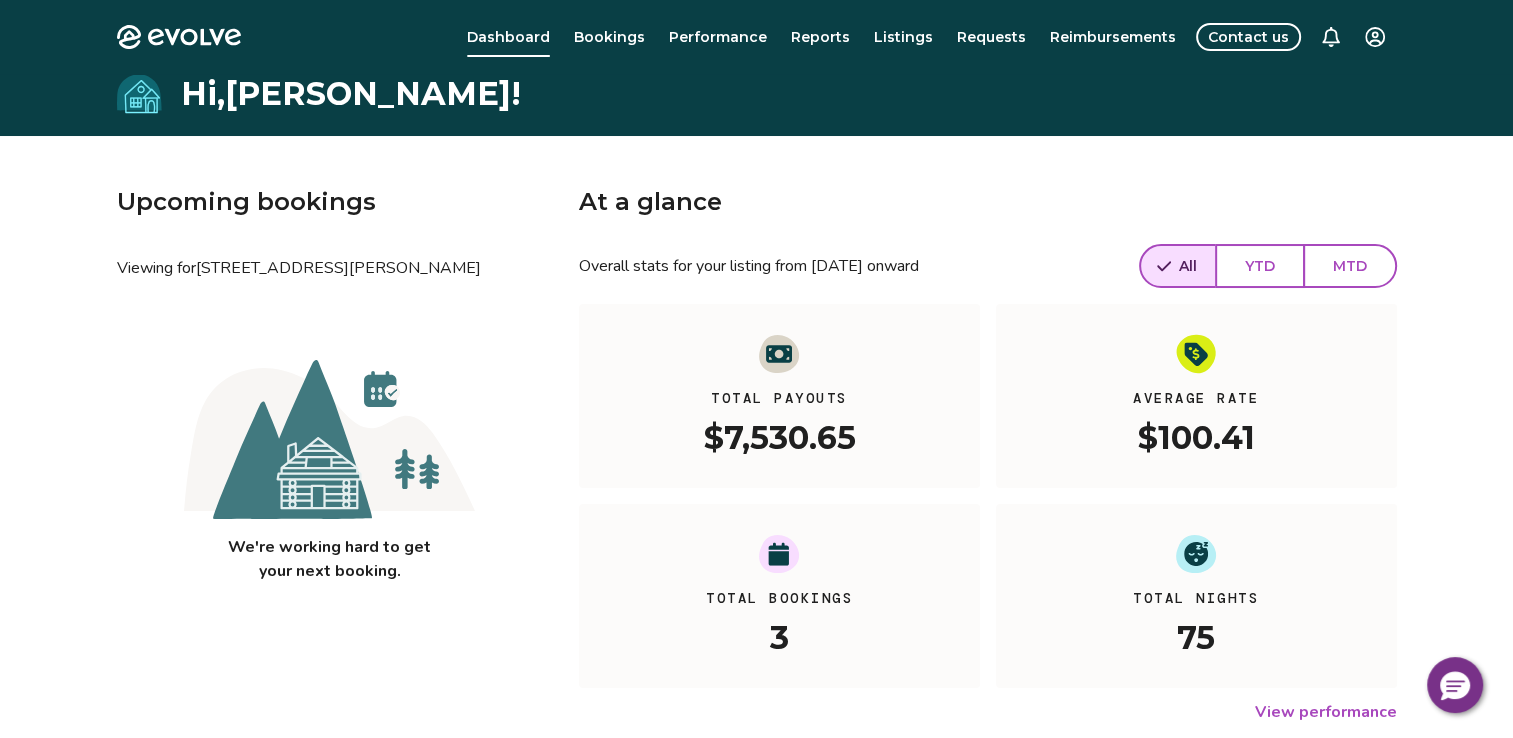 scroll, scrollTop: 0, scrollLeft: 0, axis: both 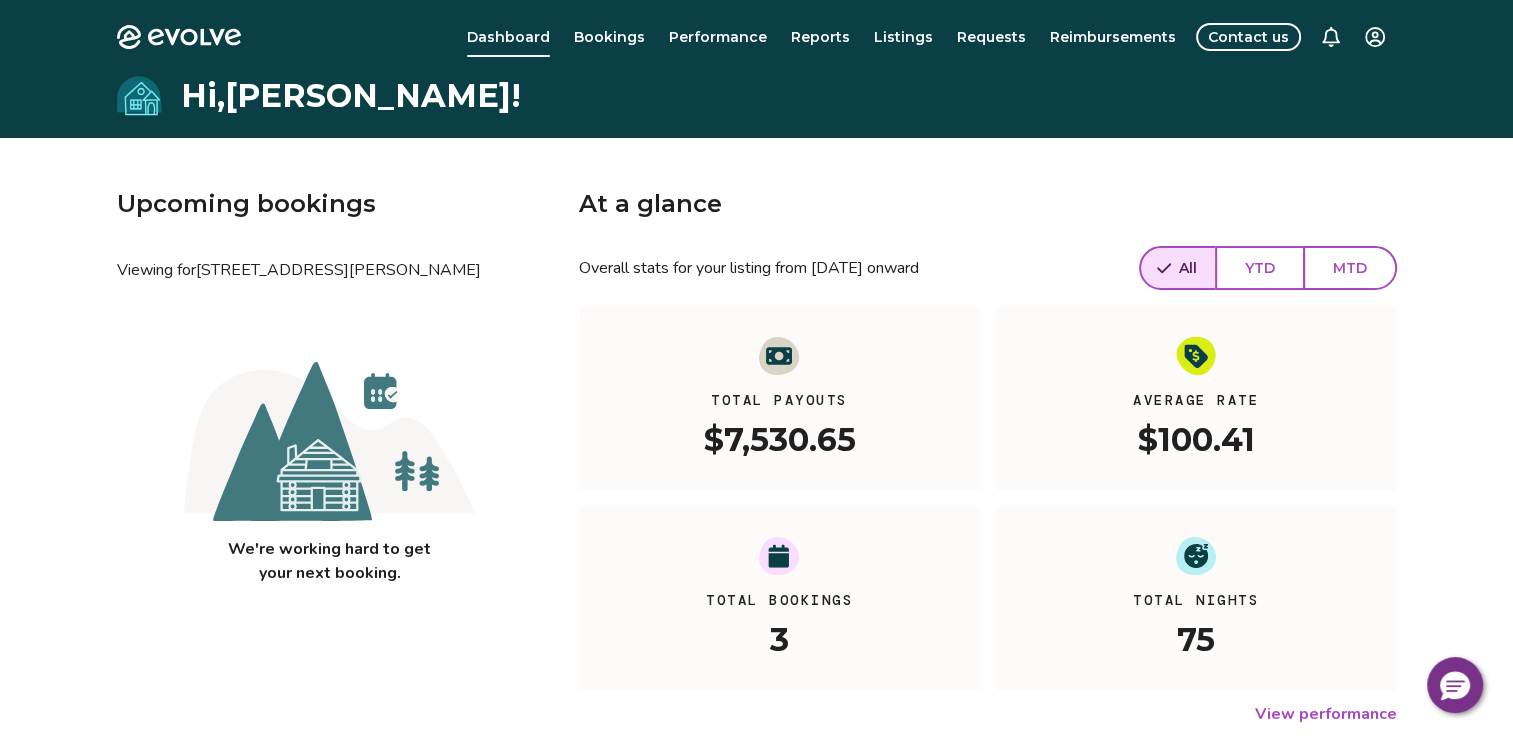 click on "Evolve Dashboard Bookings Performance Reports Listings Requests Reimbursements Contact us Hi,  [PERSON_NAME] ! Upcoming bookings Viewing for  [STREET_ADDRESS][PERSON_NAME] We're working hard to get   your next booking. At a glance Overall stats for your listing from [DATE] onward All YTD MTD Total Payouts $7,530.65 Average Rate $100.41 Total Bookings 3 Total Nights 75 View performance Looking for the booking site links to your listing?  You can find these under  the  Listings  overview © 2013-Present Evolve Vacation Rental Network Privacy Policy | Terms of Service" at bounding box center [756, 517] 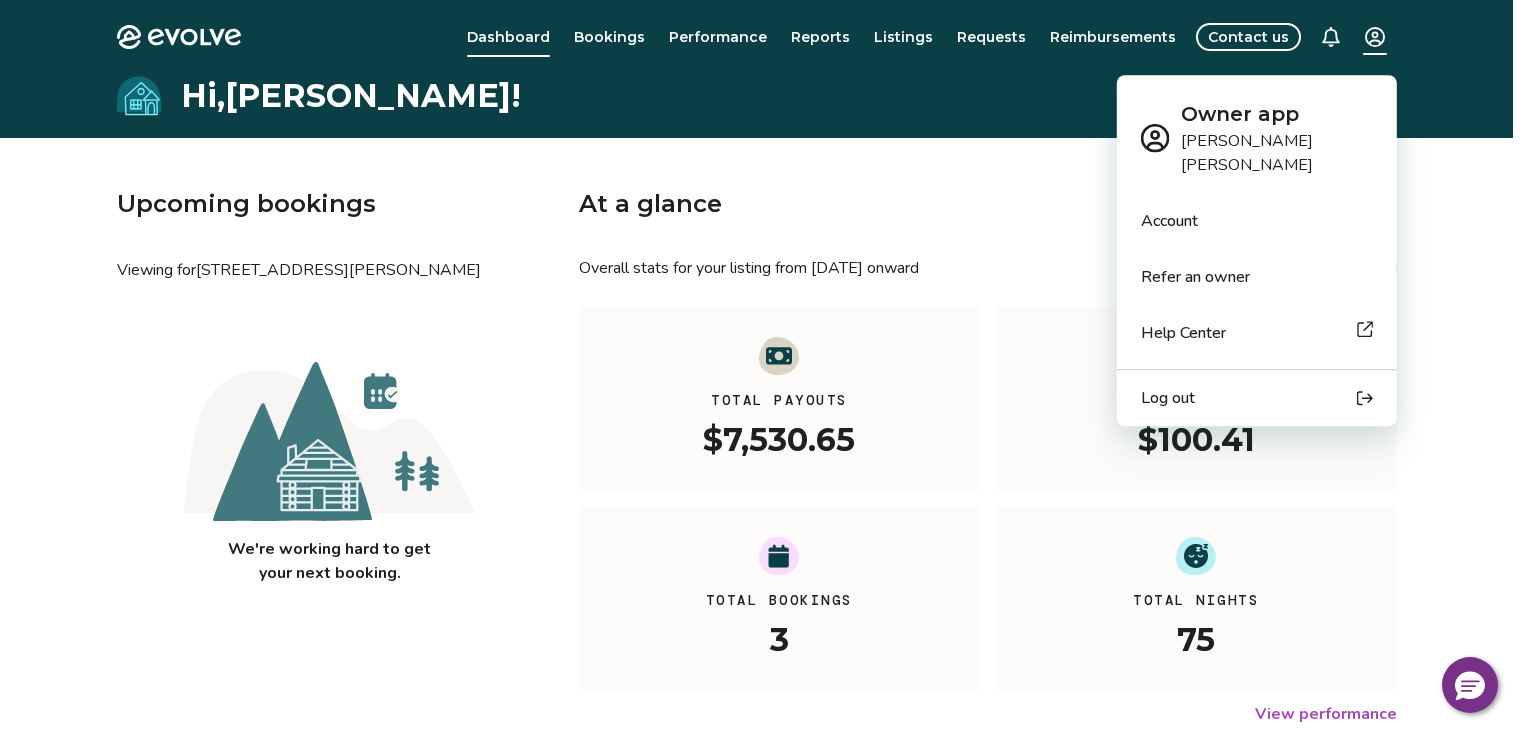 click on "Account" at bounding box center [1169, 221] 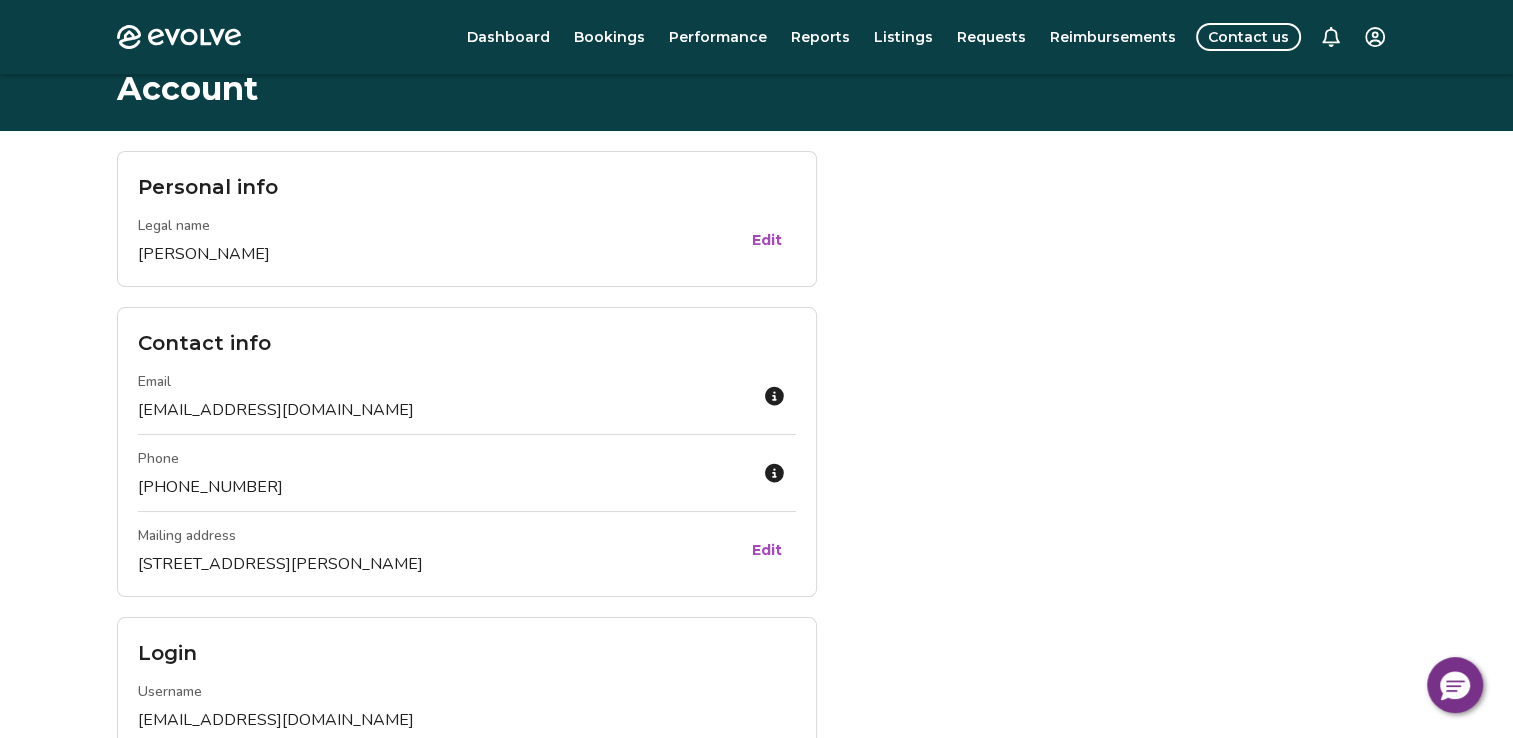 scroll, scrollTop: 6, scrollLeft: 0, axis: vertical 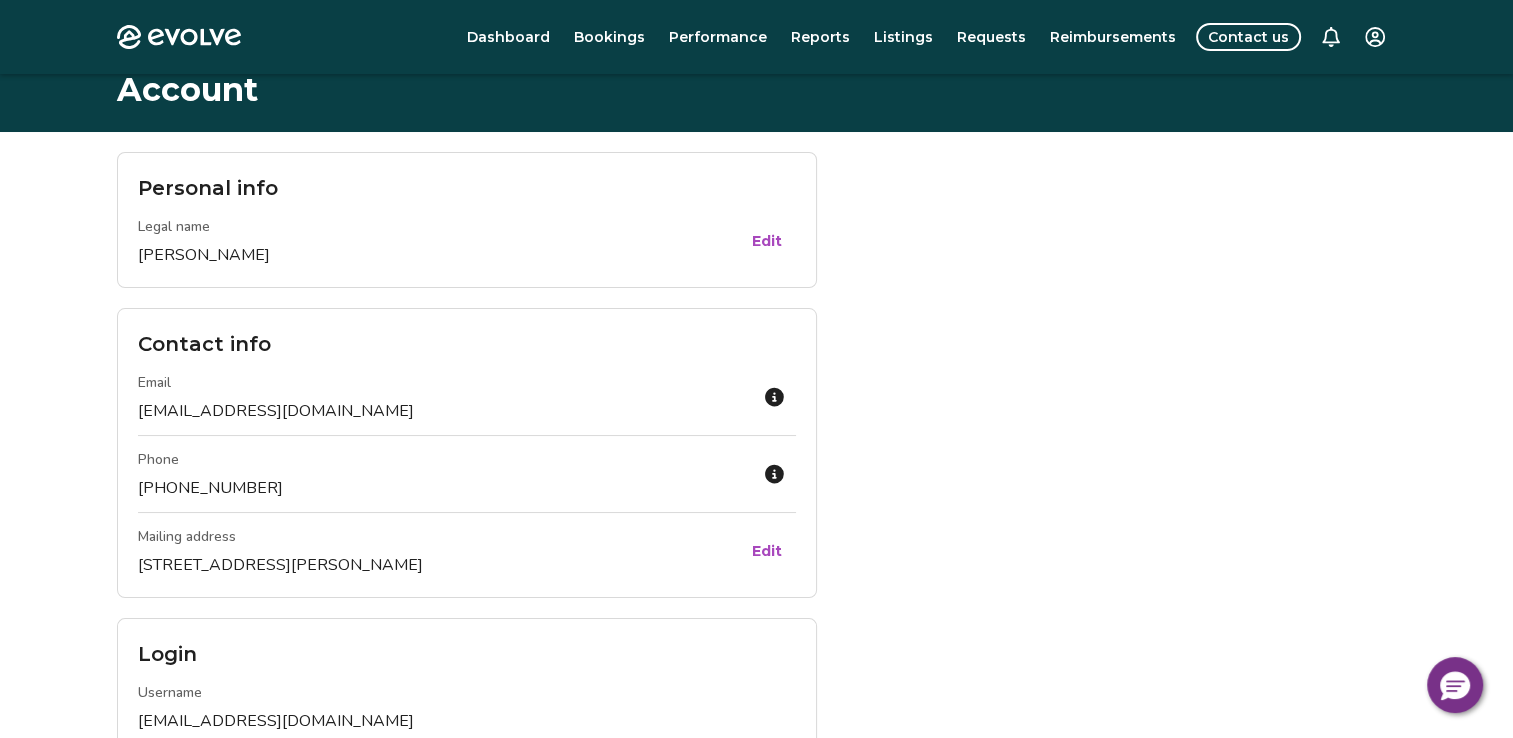 click on "Bookings" at bounding box center [609, 37] 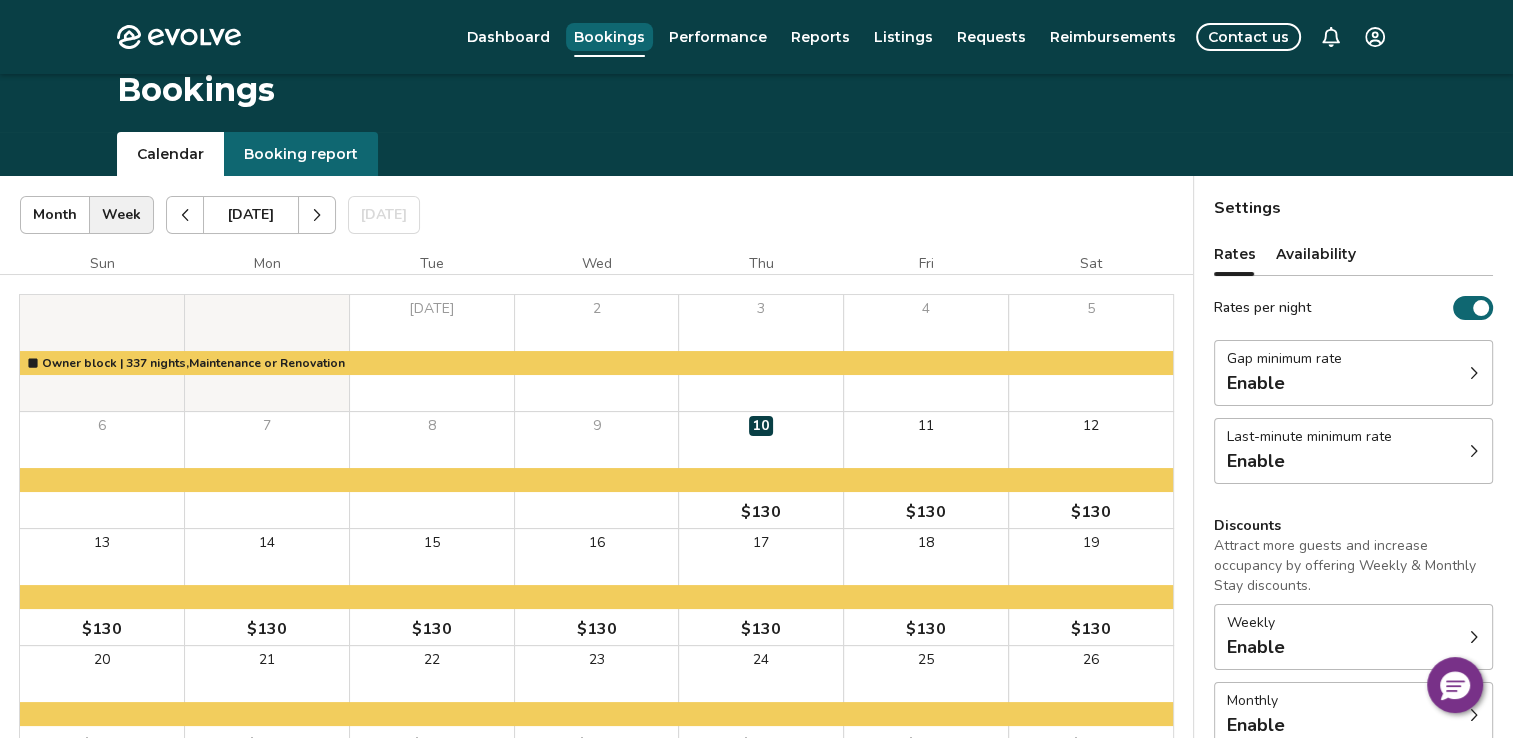 click on "Availability" at bounding box center (1316, 254) 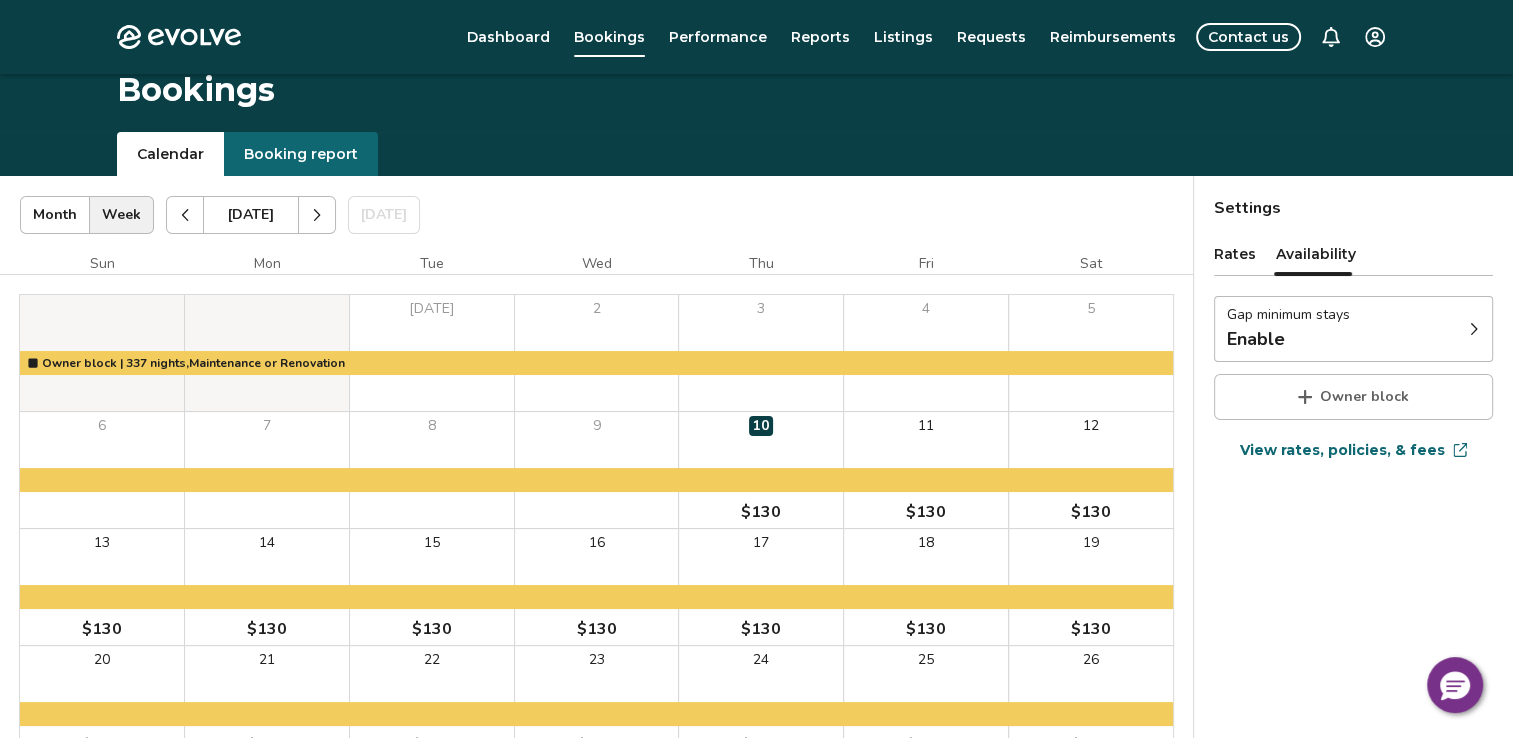click at bounding box center [1091, 704] 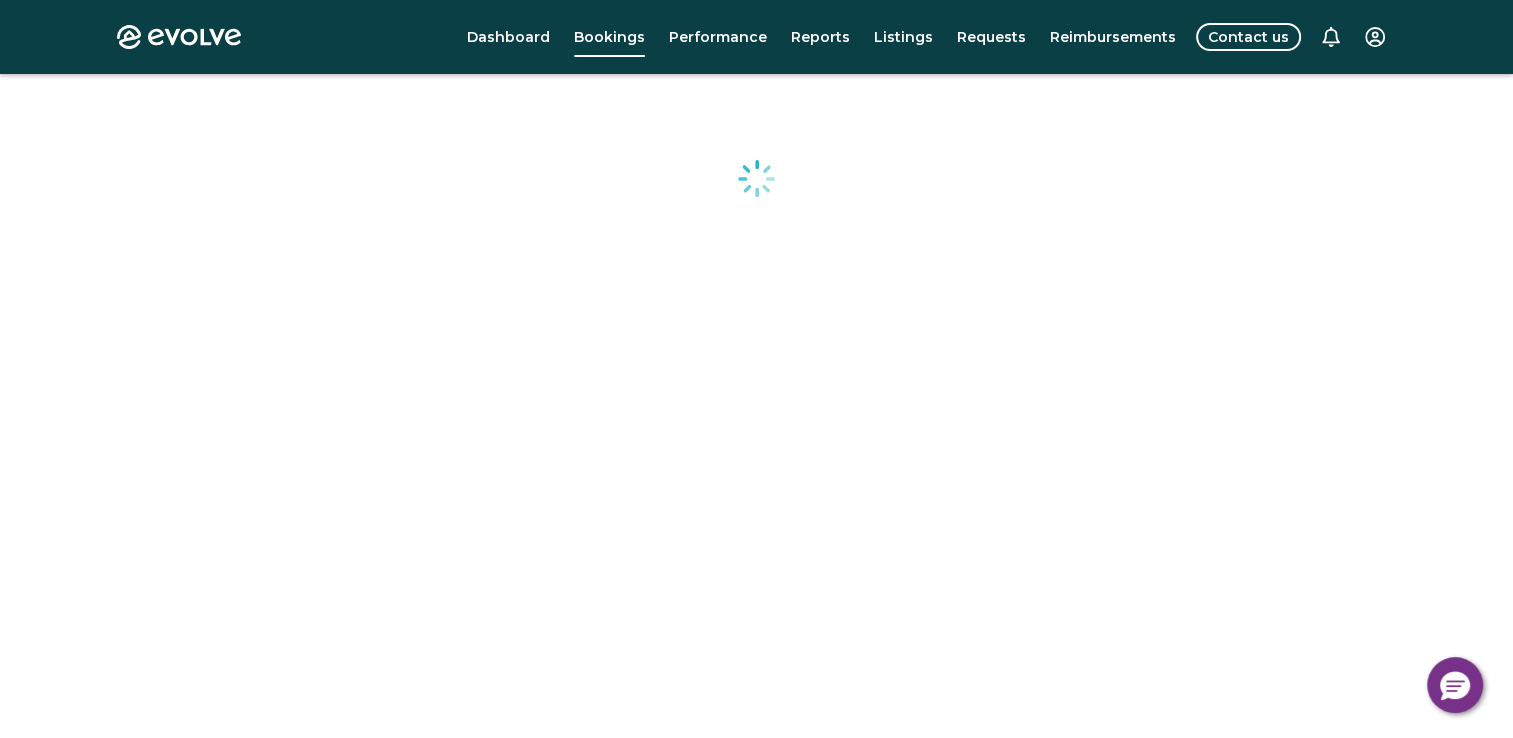 scroll, scrollTop: 11, scrollLeft: 0, axis: vertical 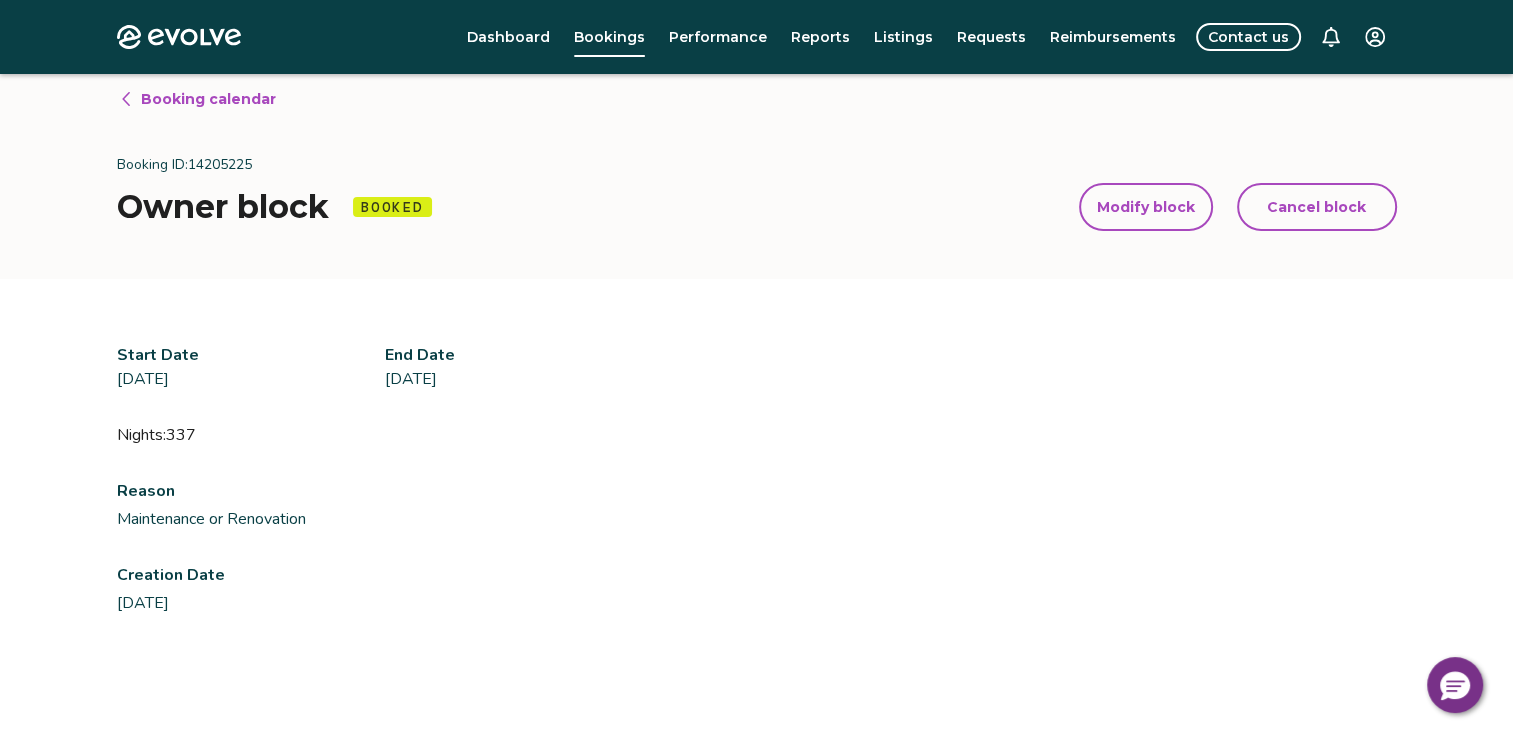 click on "Evolve Dashboard Bookings Performance Reports Listings Requests Reimbursements Contact us Booking calendar Booking ID:  14205225 Owner block Booked Modify block Cancel block Modify block Cancel block Start Date [DATE] End Date [DATE] Nights:  337 Reason Maintenance or Renovation Creation Date [DATE] © 2013-Present Evolve Vacation Rental Network Privacy Policy | Terms of Service" at bounding box center (756, 526) 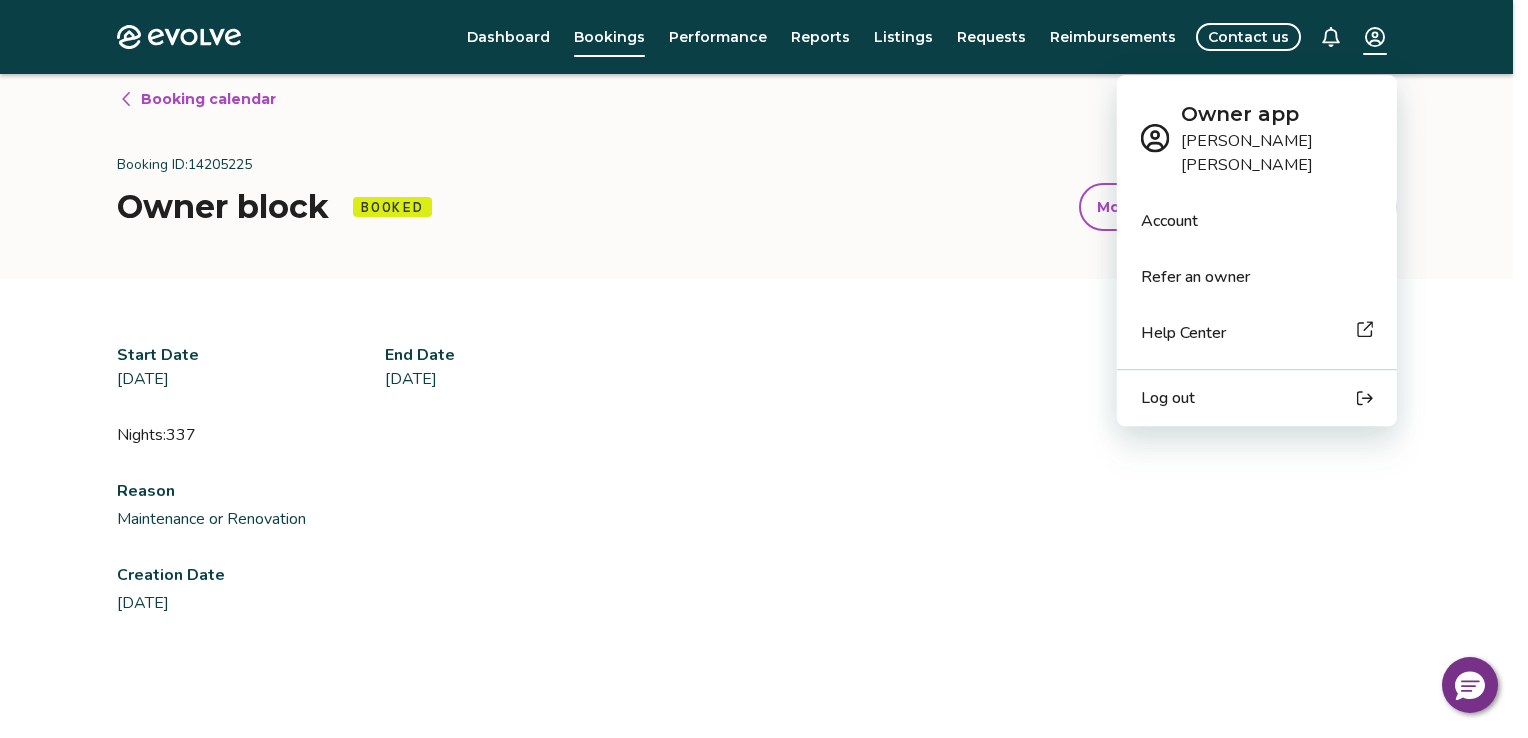 click on "Log out" at bounding box center [1168, 398] 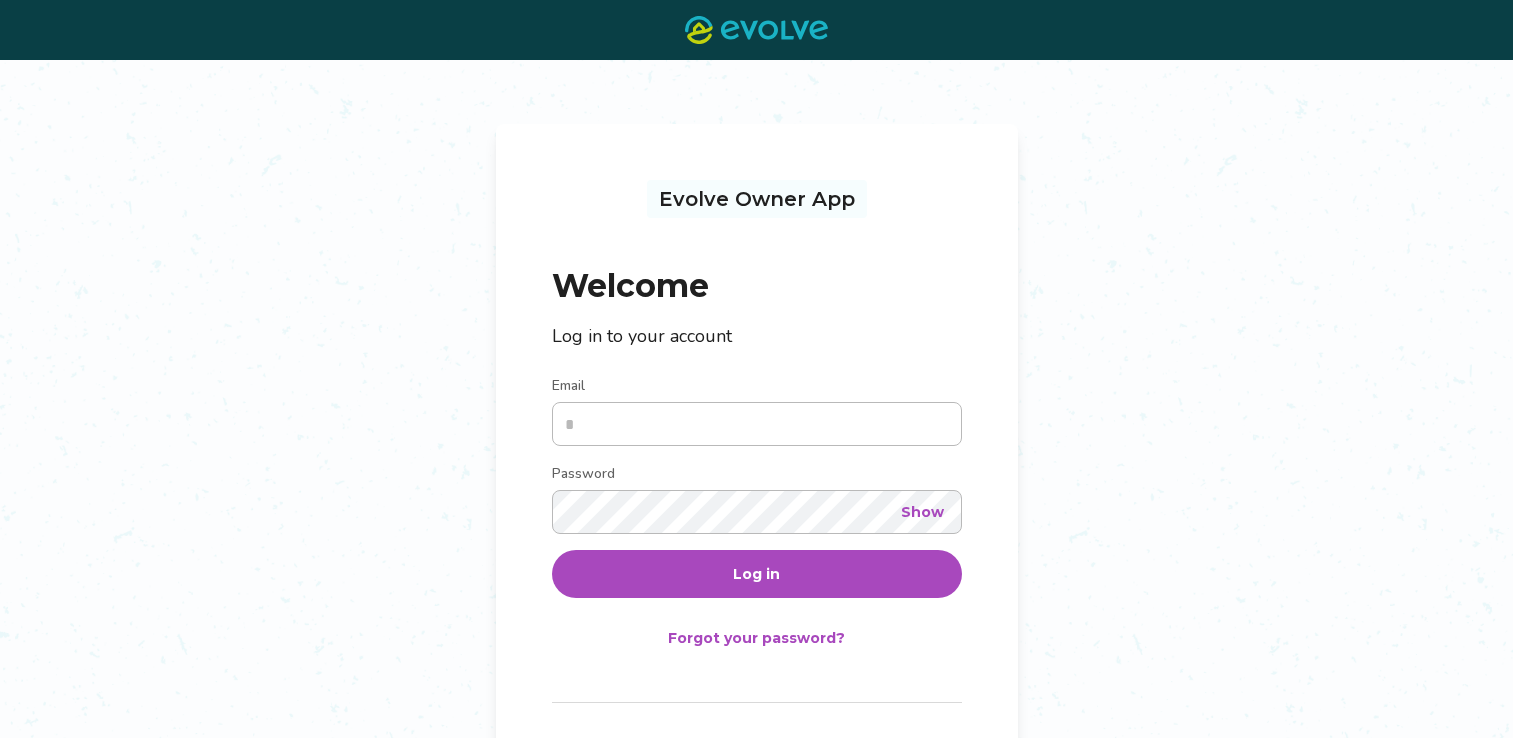 scroll, scrollTop: 0, scrollLeft: 0, axis: both 